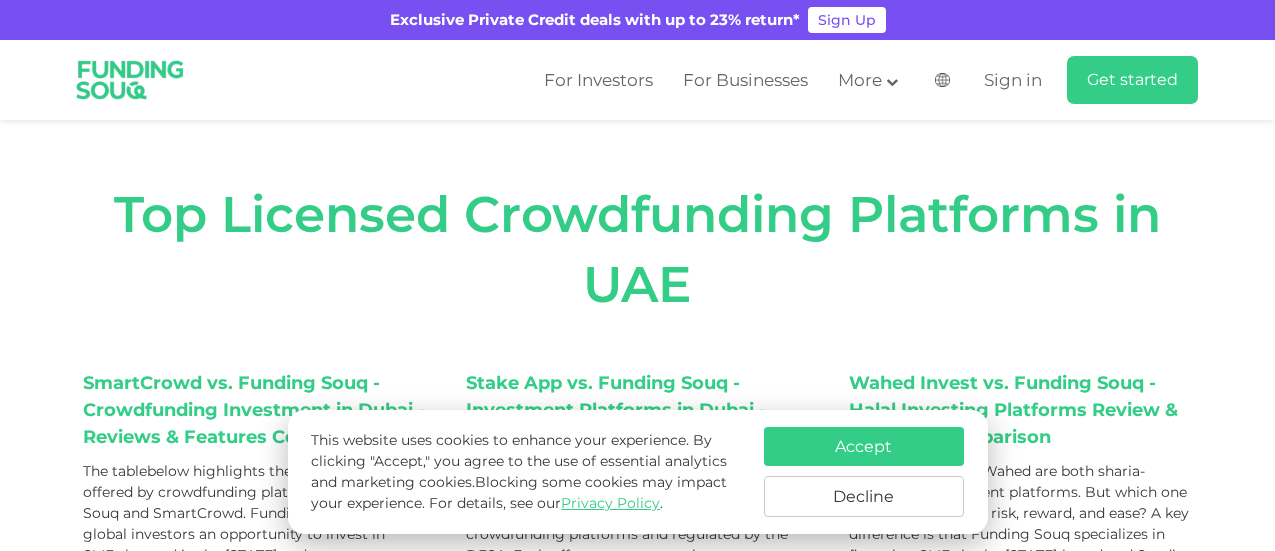 scroll, scrollTop: 0, scrollLeft: 0, axis: both 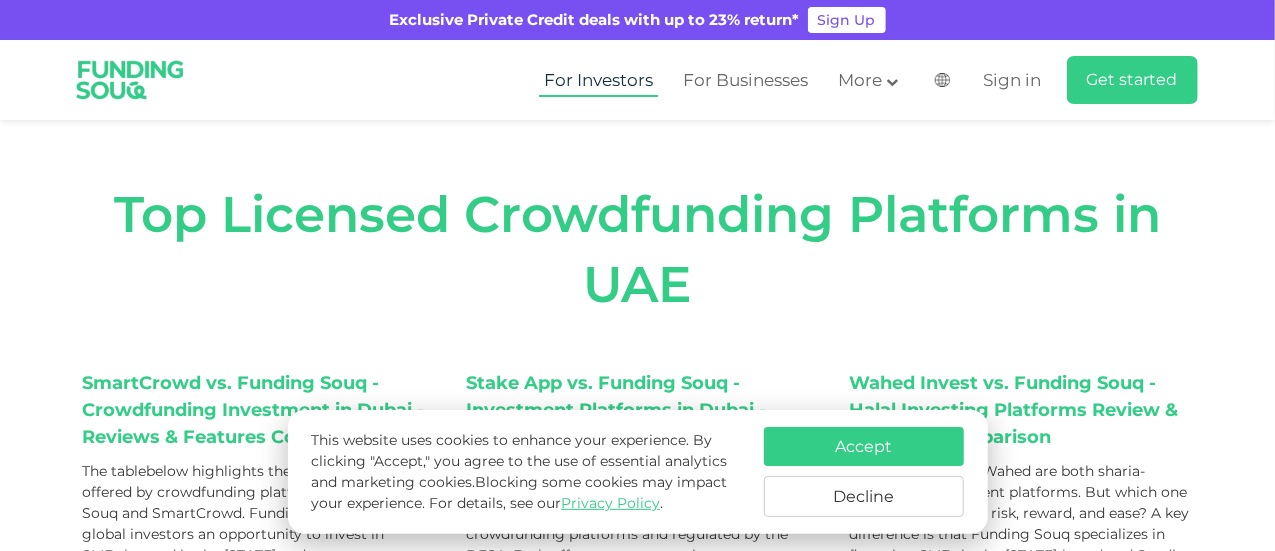 click on "For Investors" at bounding box center (598, 80) 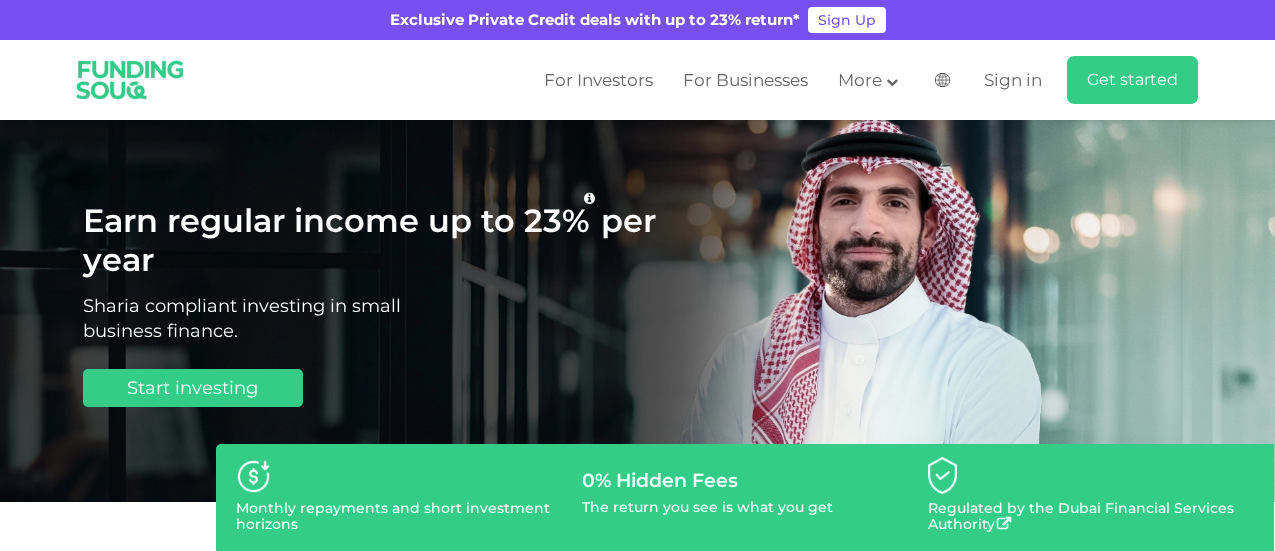scroll, scrollTop: 0, scrollLeft: 0, axis: both 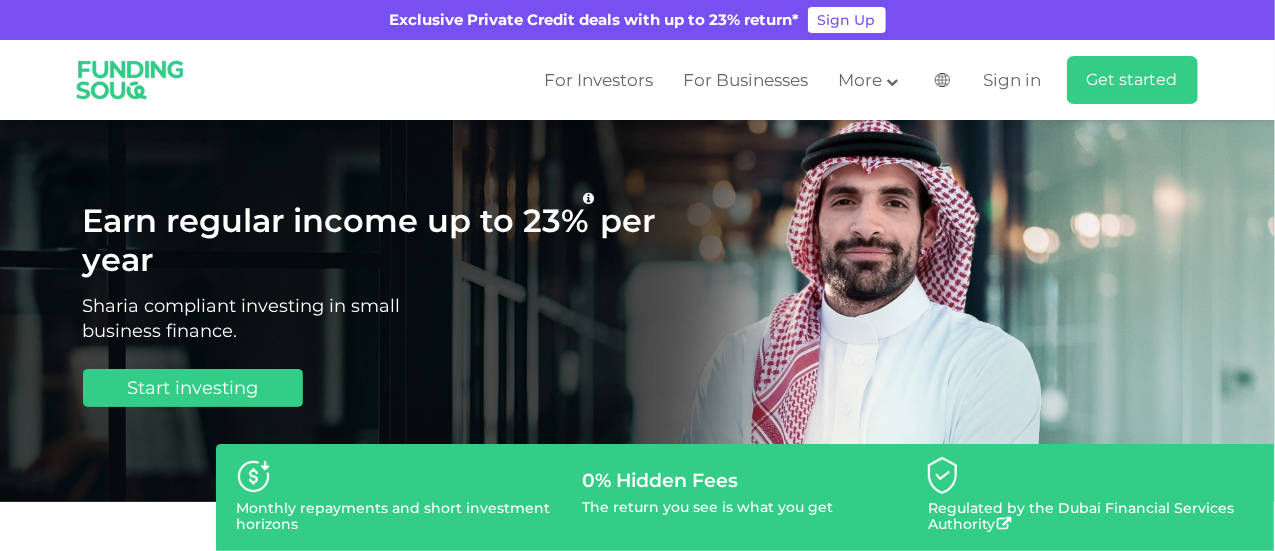 type 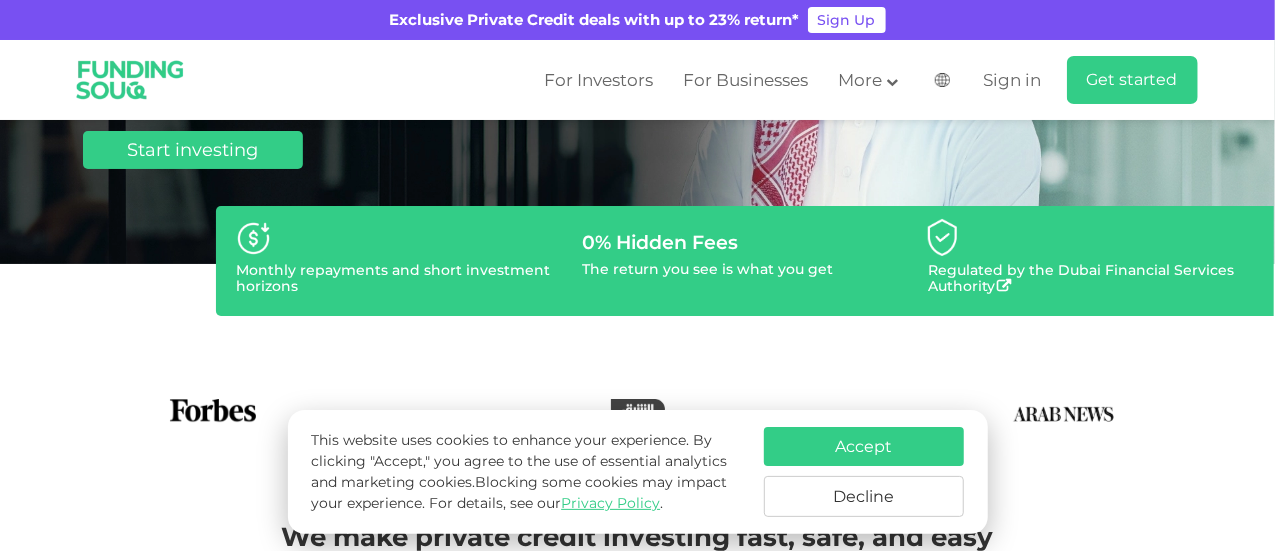 scroll, scrollTop: 240, scrollLeft: 0, axis: vertical 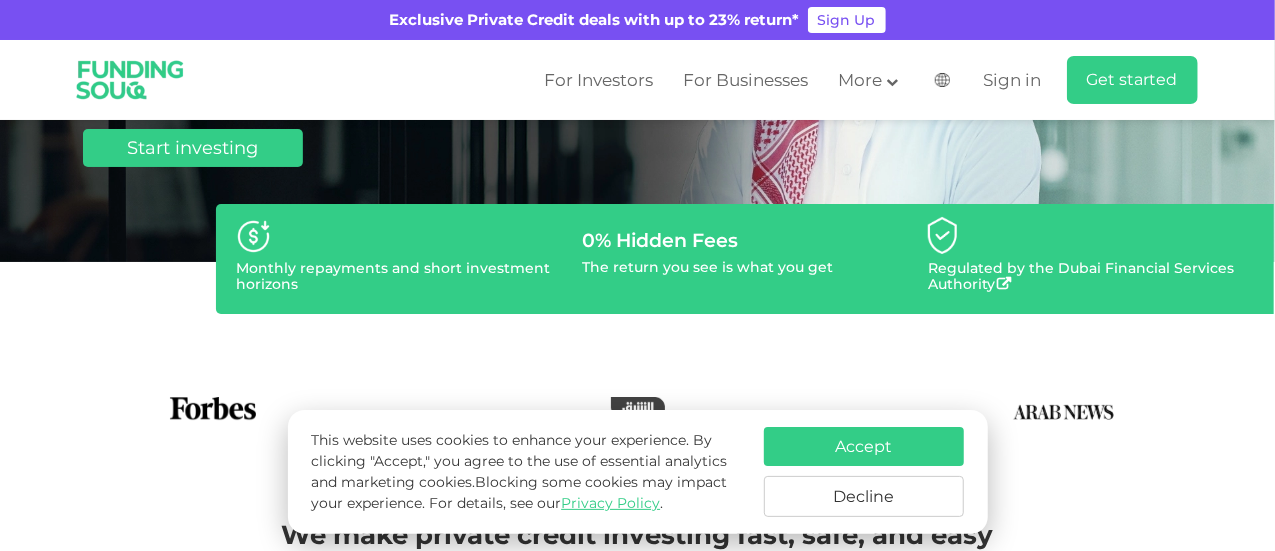 click on "Decline" at bounding box center [864, 496] 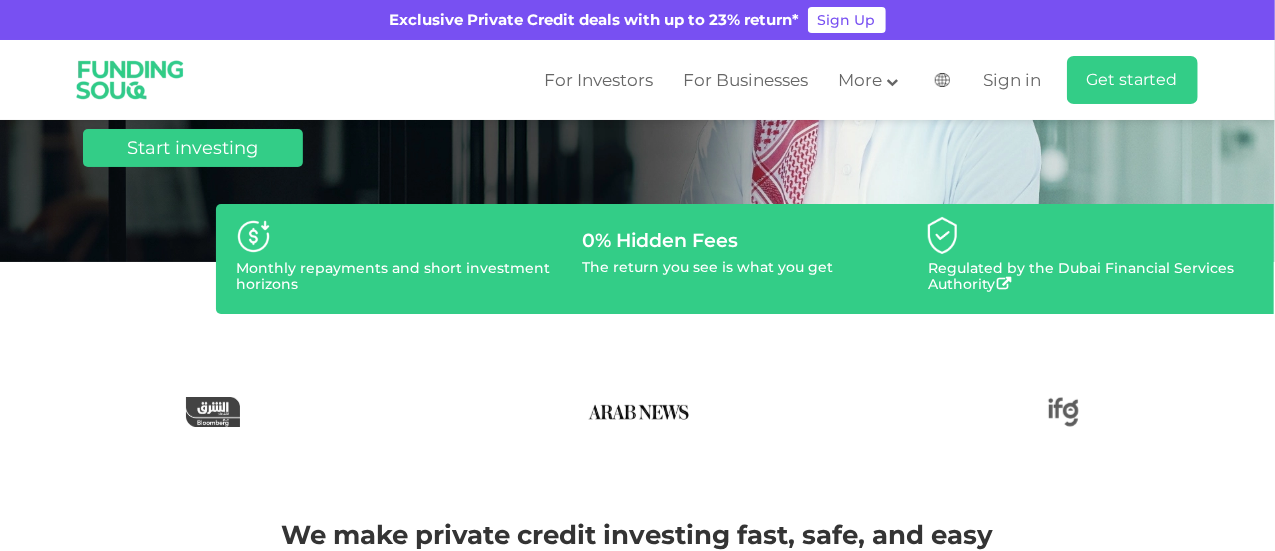 click on "We make private credit investing fast, safe, and easy
Explore our opportunities
Watch video
Create an account
Register as an investor in less than 3 minutes.
Browse opportunities" at bounding box center [637, 698] 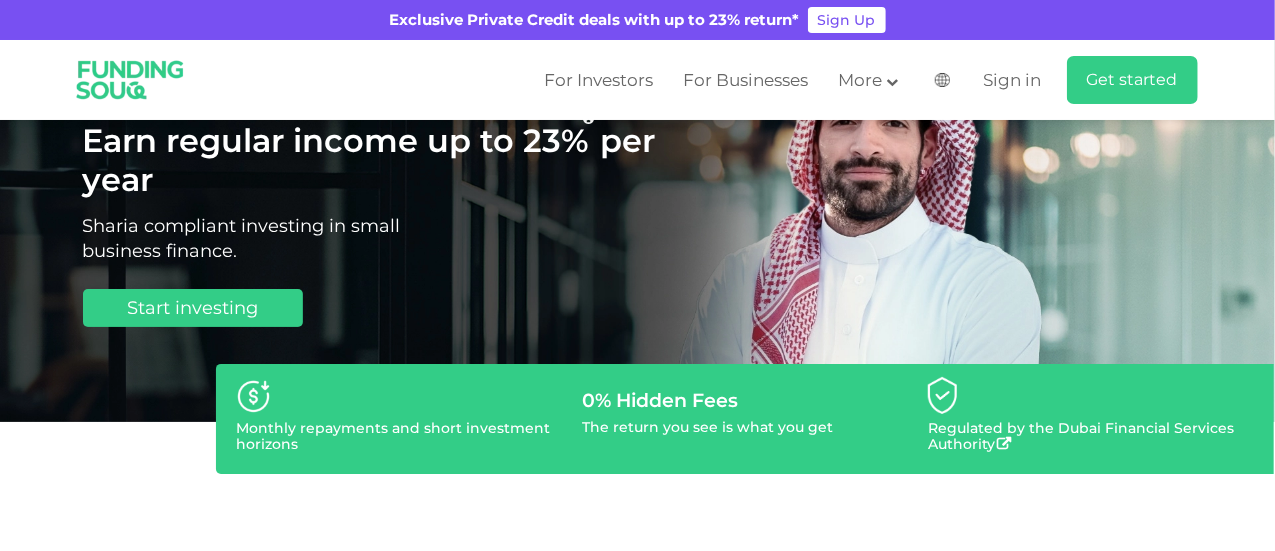 click on "Regulated by the Dubai Financial Services Authority" at bounding box center (1091, 415) 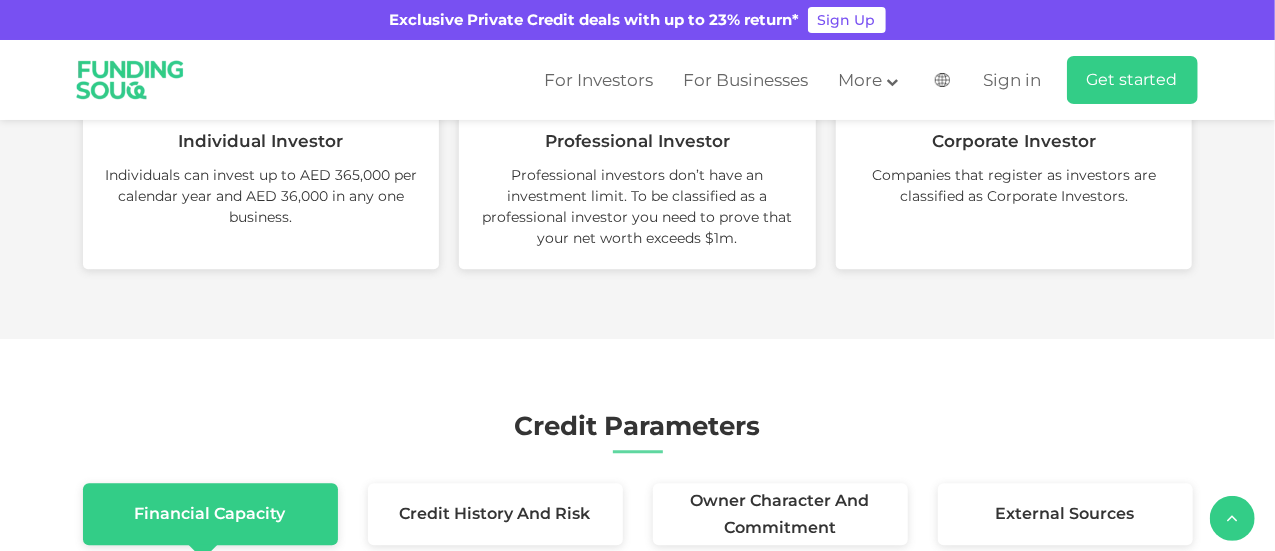 scroll, scrollTop: 2520, scrollLeft: 0, axis: vertical 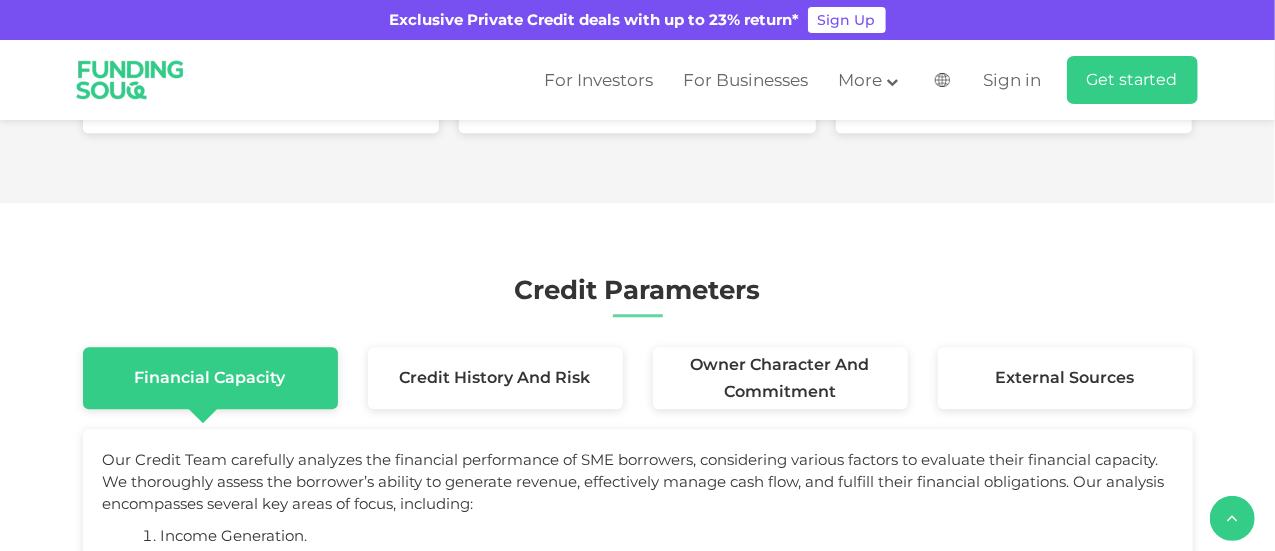 click on "%" at bounding box center [888, 11] 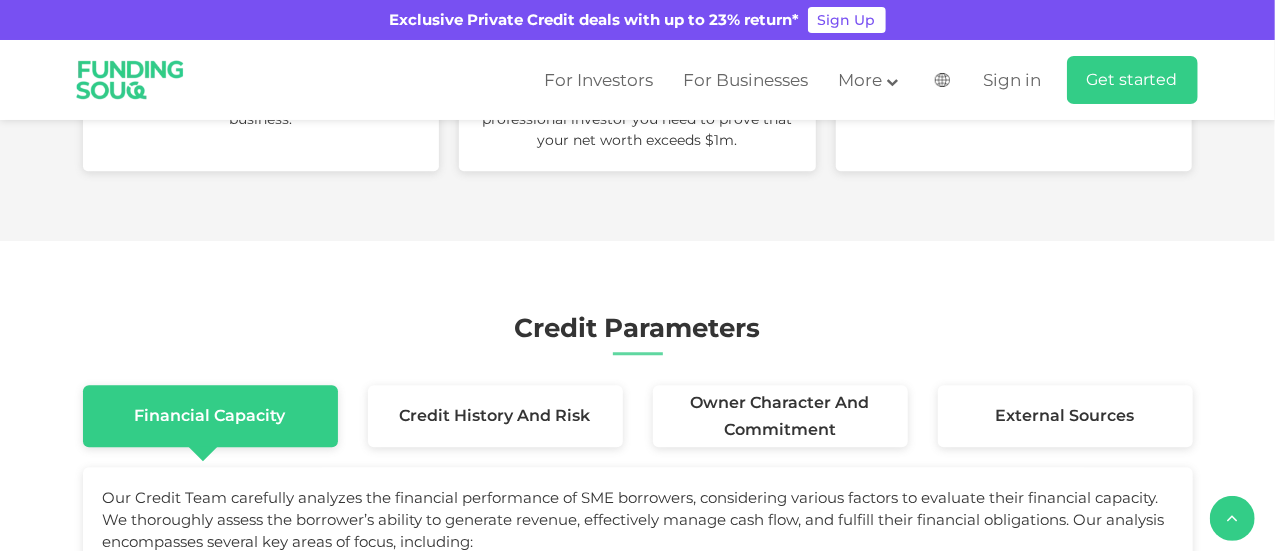 scroll, scrollTop: 2440, scrollLeft: 0, axis: vertical 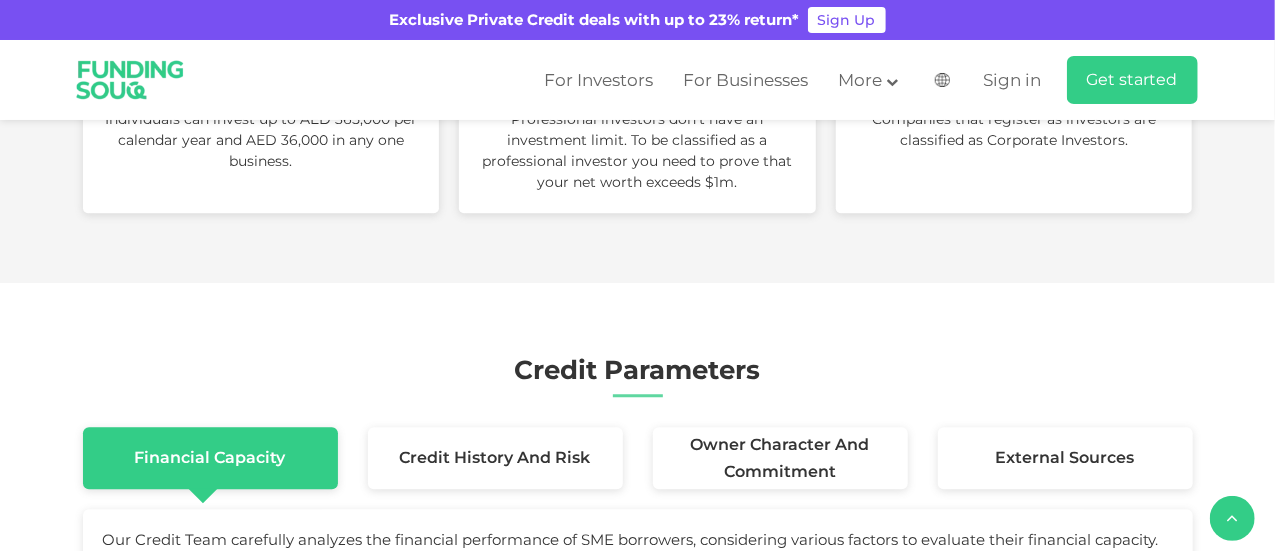click on "Conservative Auto-investing" at bounding box center (543, -50) 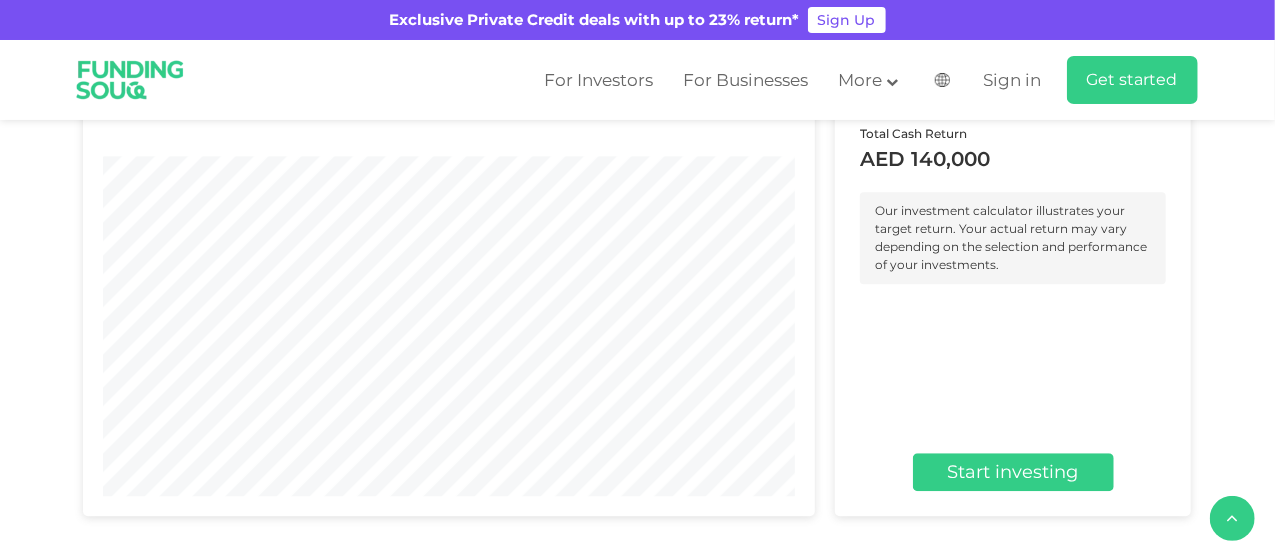 click on "Conservative Auto-investing" at bounding box center [543, -50] 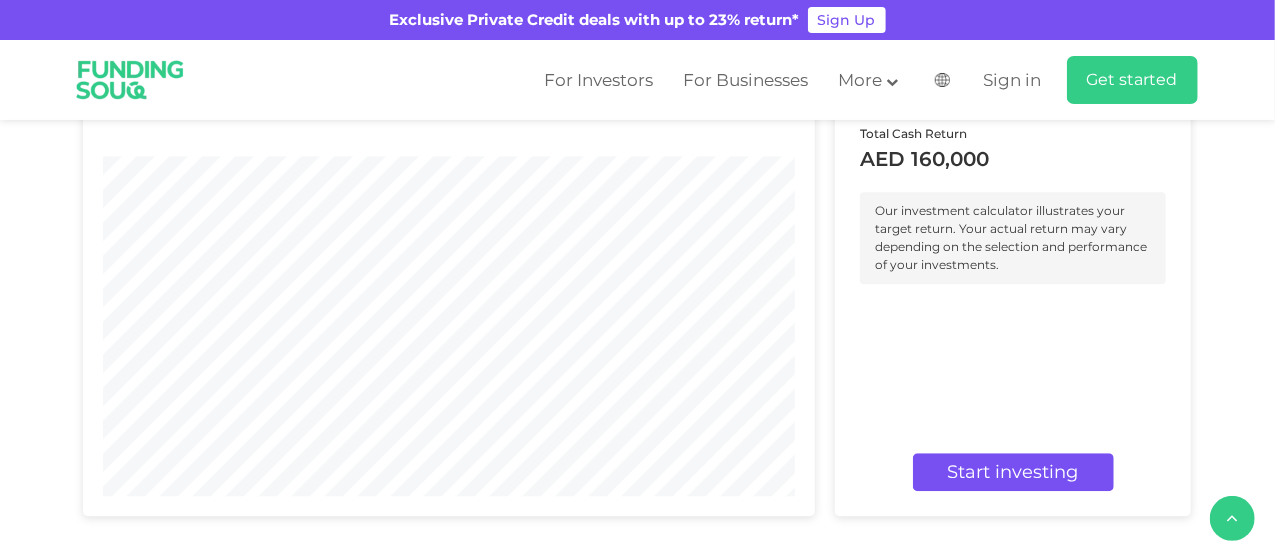 click on "Balanced Auto-investing
Conservative Auto-investing
Invested Funds
AED
100,000" at bounding box center (449, 214) 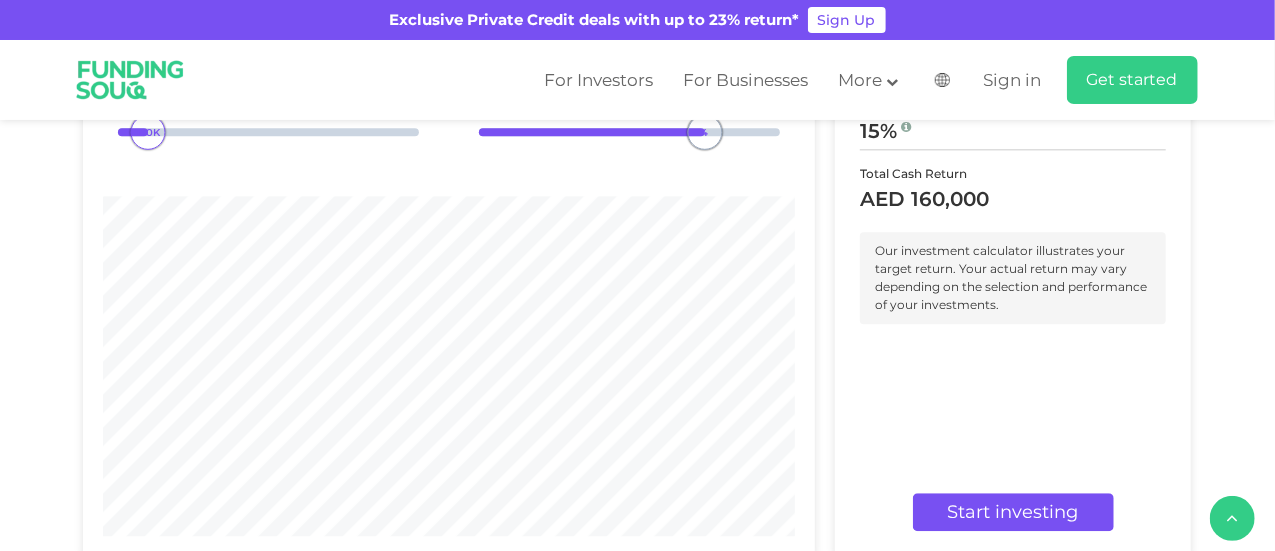 type on "5" 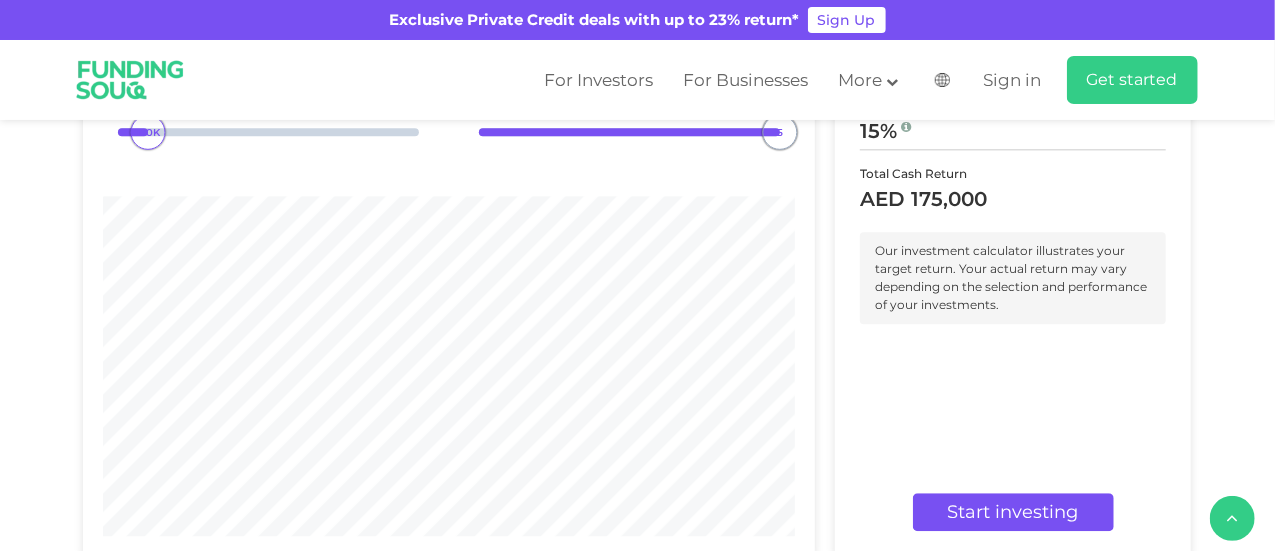 drag, startPoint x: 707, startPoint y: 363, endPoint x: 787, endPoint y: 365, distance: 80.024994 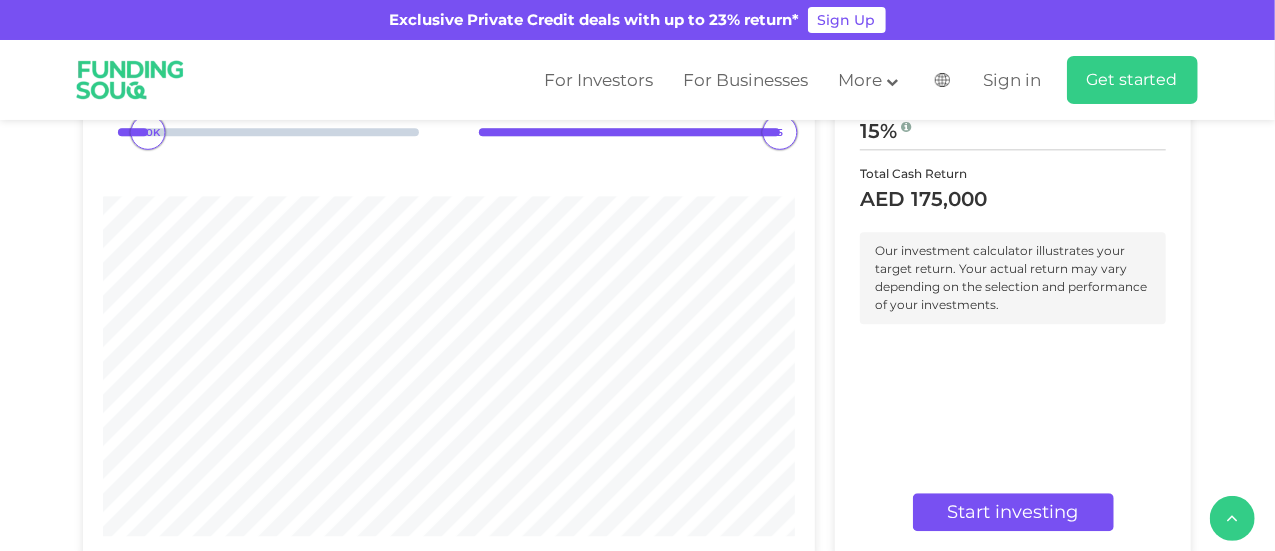 click on "Balanced Auto-investing
Conservative Auto-investing
Invested Funds
AED
100,000" at bounding box center (449, 254) 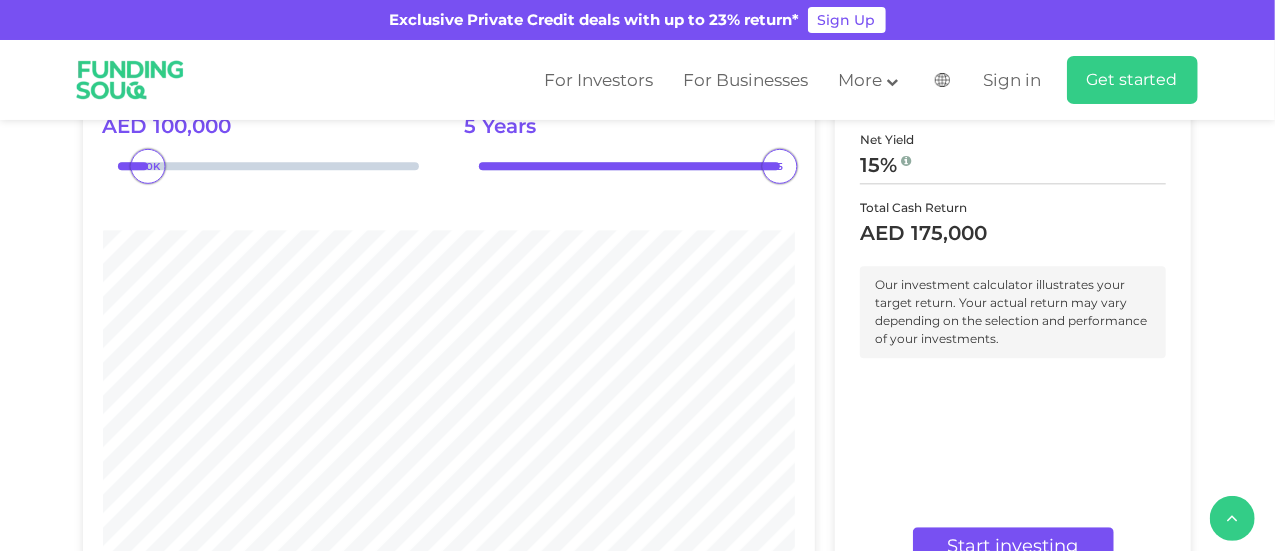 scroll, scrollTop: 2160, scrollLeft: 0, axis: vertical 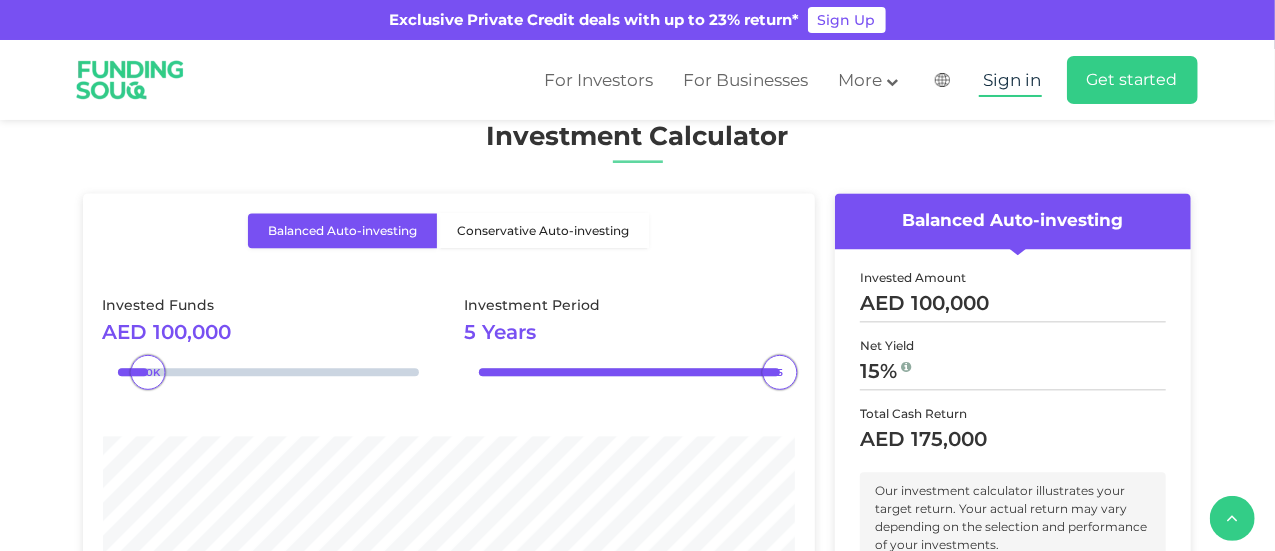 click on "Sign in" at bounding box center [1013, 80] 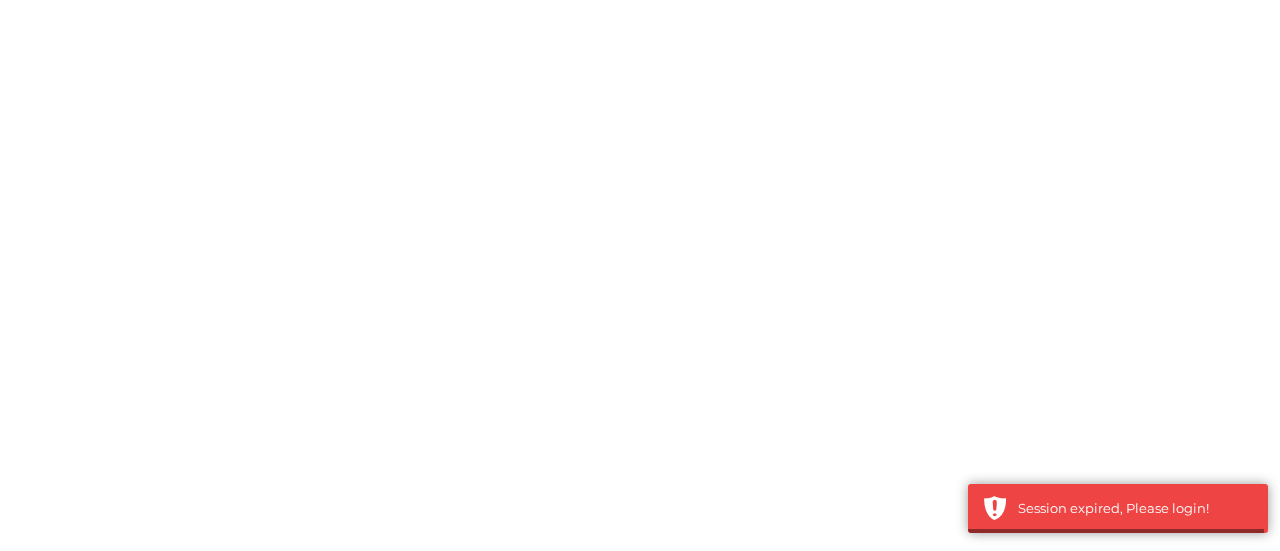 scroll, scrollTop: 0, scrollLeft: 0, axis: both 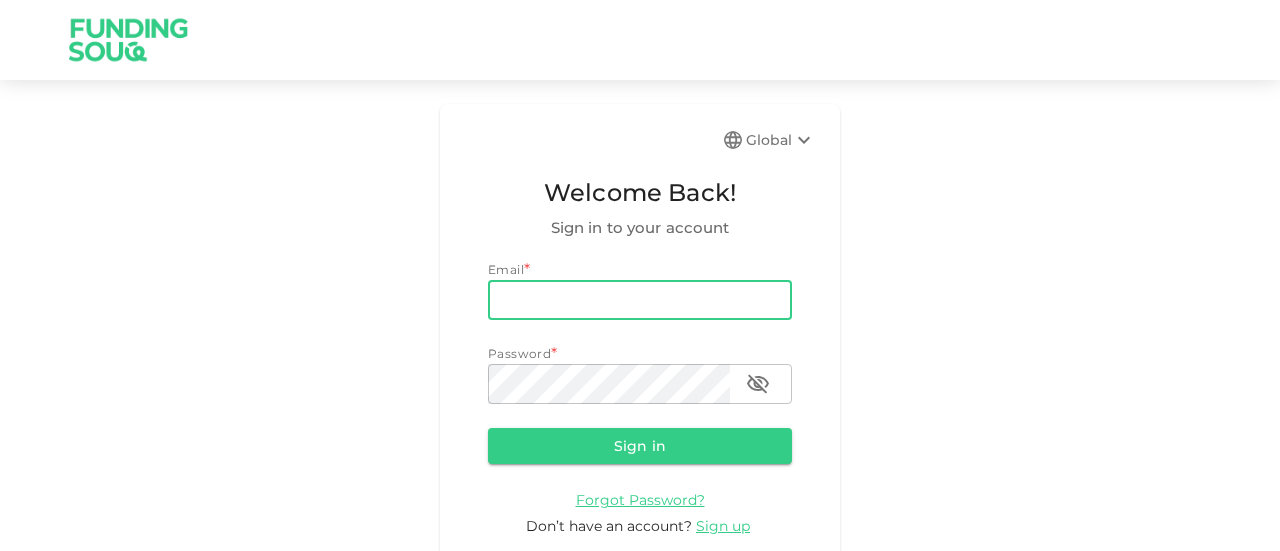 click on "email" at bounding box center (640, 300) 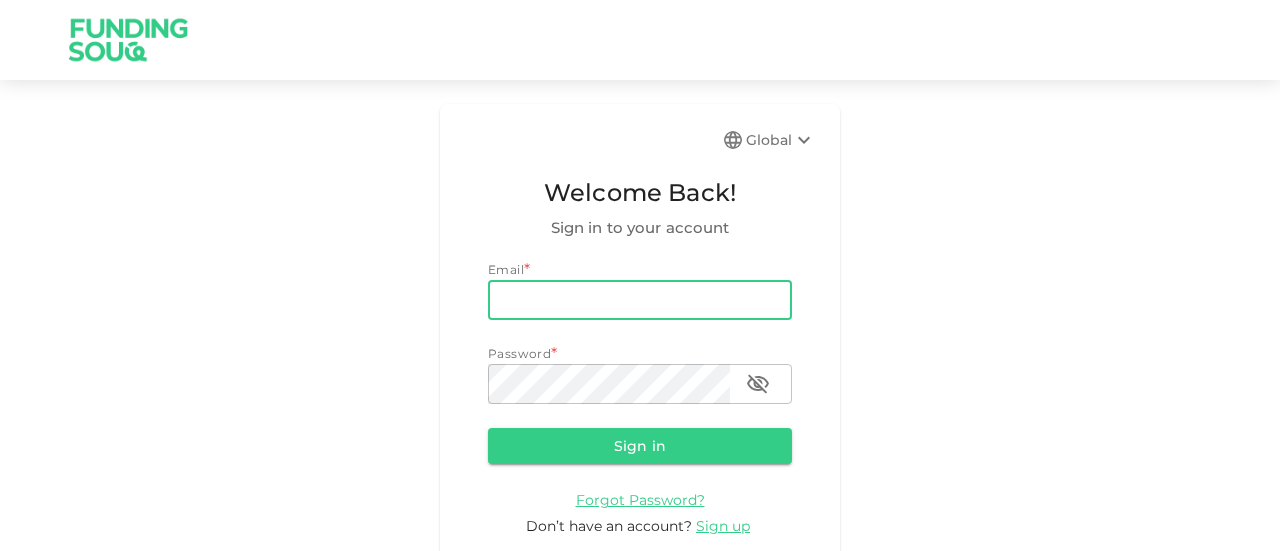 type on "alraafiu.uzair@gmail.com" 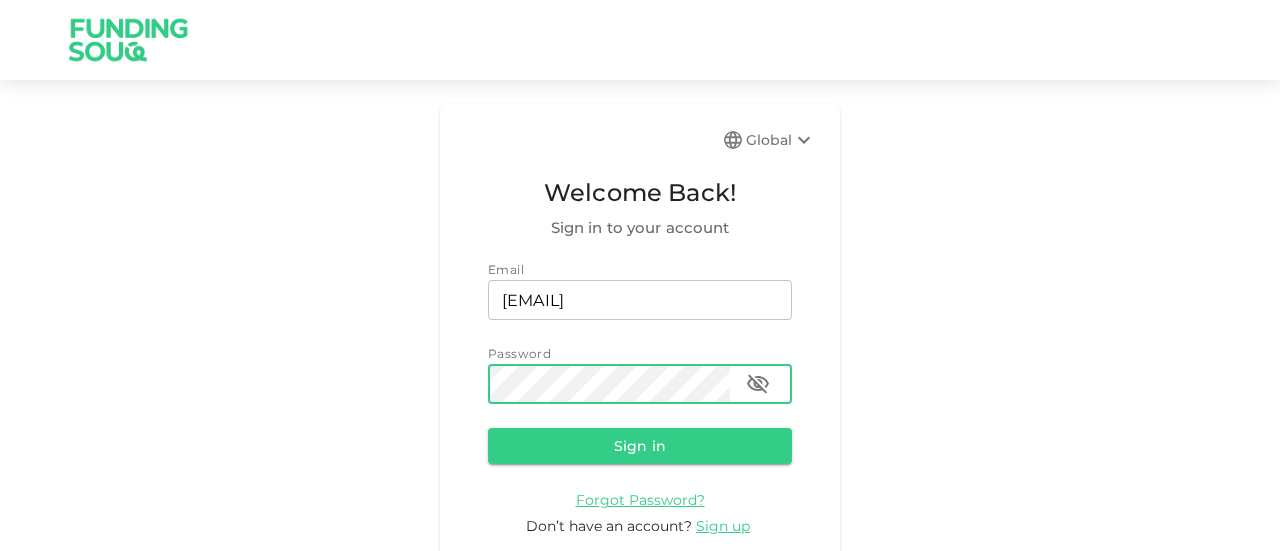 click on "Sign in" at bounding box center (640, 446) 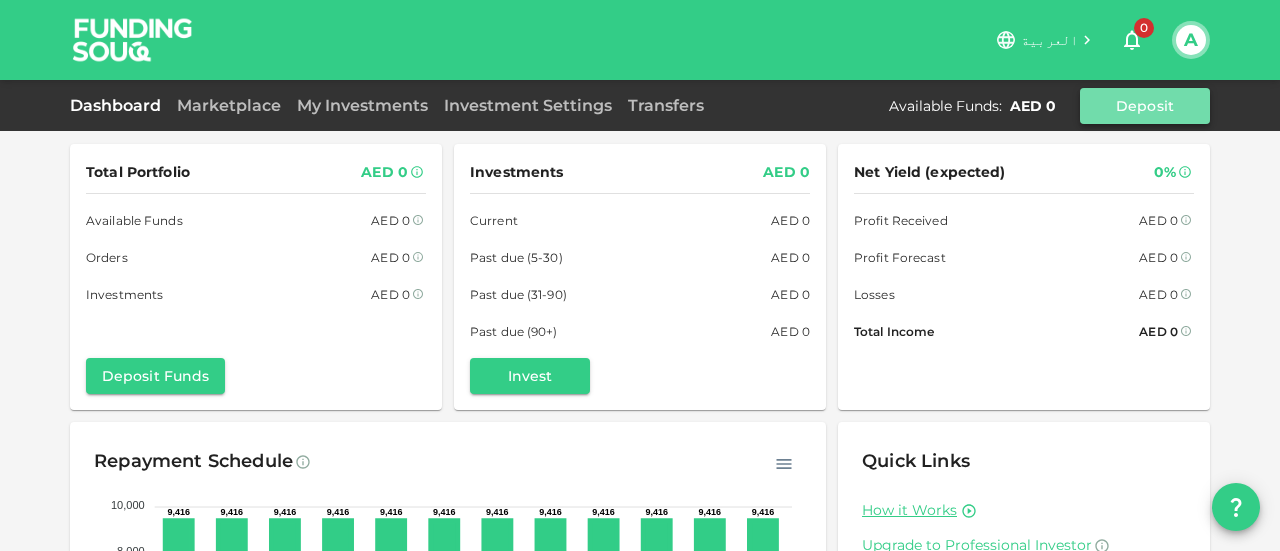click on "Deposit" at bounding box center (1145, 106) 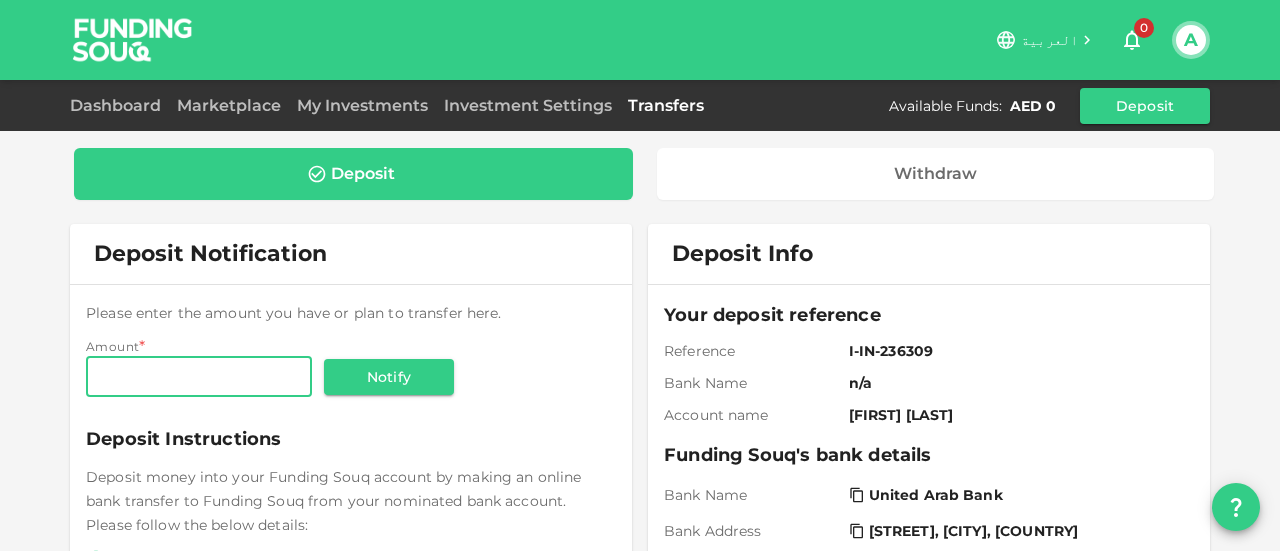 scroll, scrollTop: 482, scrollLeft: 0, axis: vertical 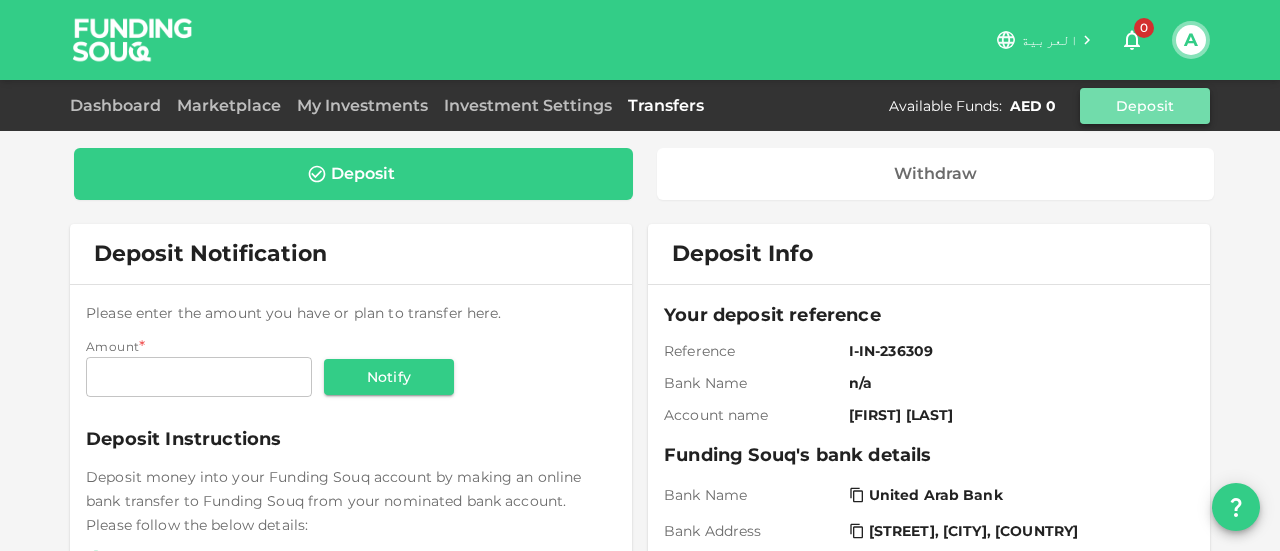 click on "Deposit" at bounding box center (1145, 106) 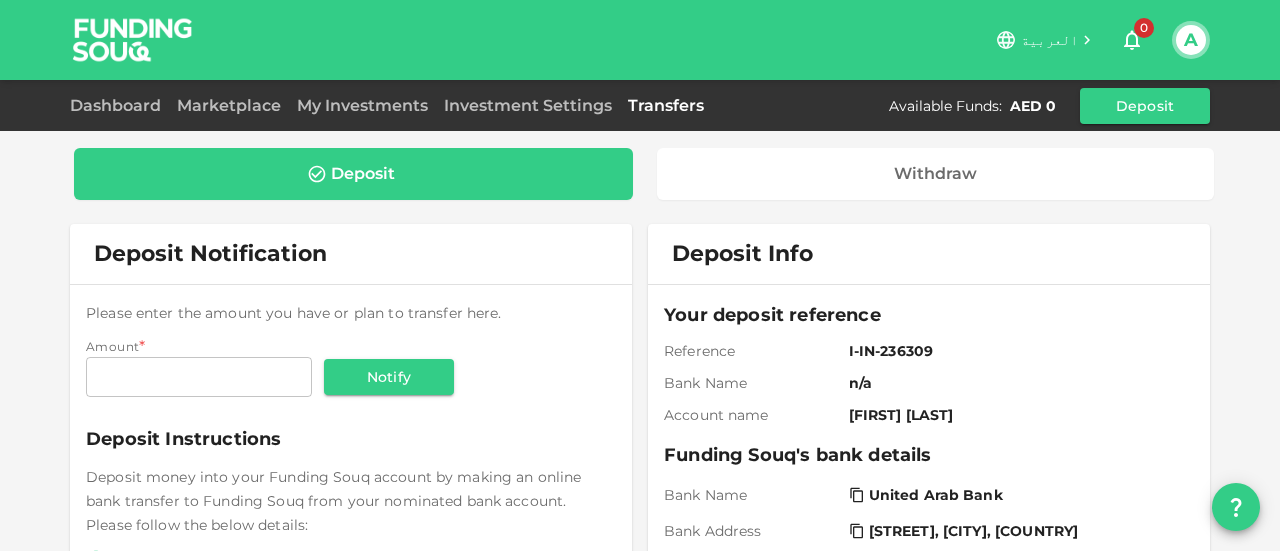 click on "Deposit" at bounding box center [353, 174] 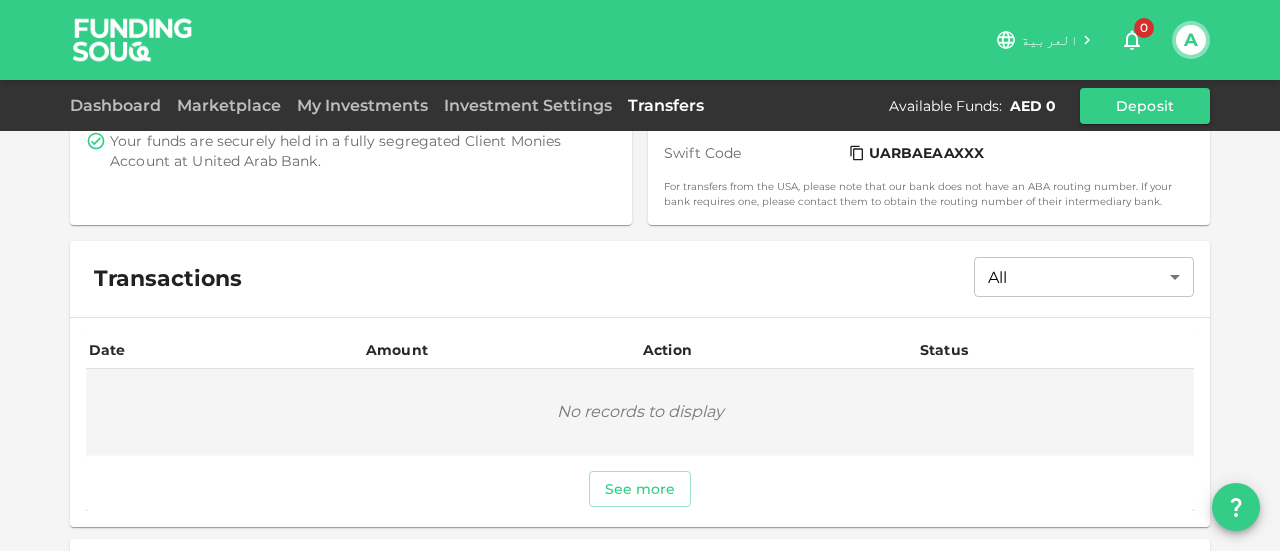 scroll, scrollTop: 560, scrollLeft: 0, axis: vertical 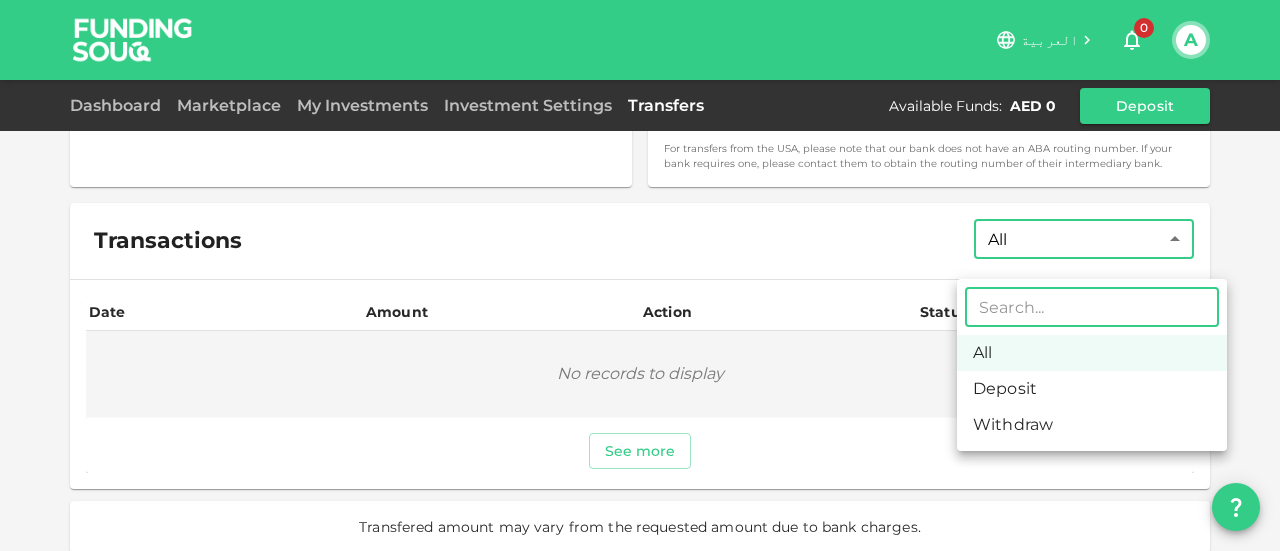 click on "العربية 0 A Dashboard Marketplace My Investments Investment Settings Transfers Available Funds : AED   0 Deposit Deposit Withdraw   Deposit Notification   Please enter the amount you have or plan to transfer here.   Amount * Amount Amount Notify   Deposit Instructions   Deposit money into your Funding Souq account by making an online bank transfer to Funding Souq from your
nominated bank account. Please follow the below details:   Please ensure that your reference number is included in the description field so we can quickly credit
your account.   Please allow 1-3 business days for funds to be processed and credited to your account. All funds
credited are net of any bank fees.   Your funds are securely held in a fully segregated Client Monies Account at United Arab Bank.   Deposit Info   Your deposit reference   Reference   I-IN-236309   Bank Name   n/a   Account name   Mohammad Uzair Siddiqui   Funding Souq's bank details   Bank Name" at bounding box center [640, 275] 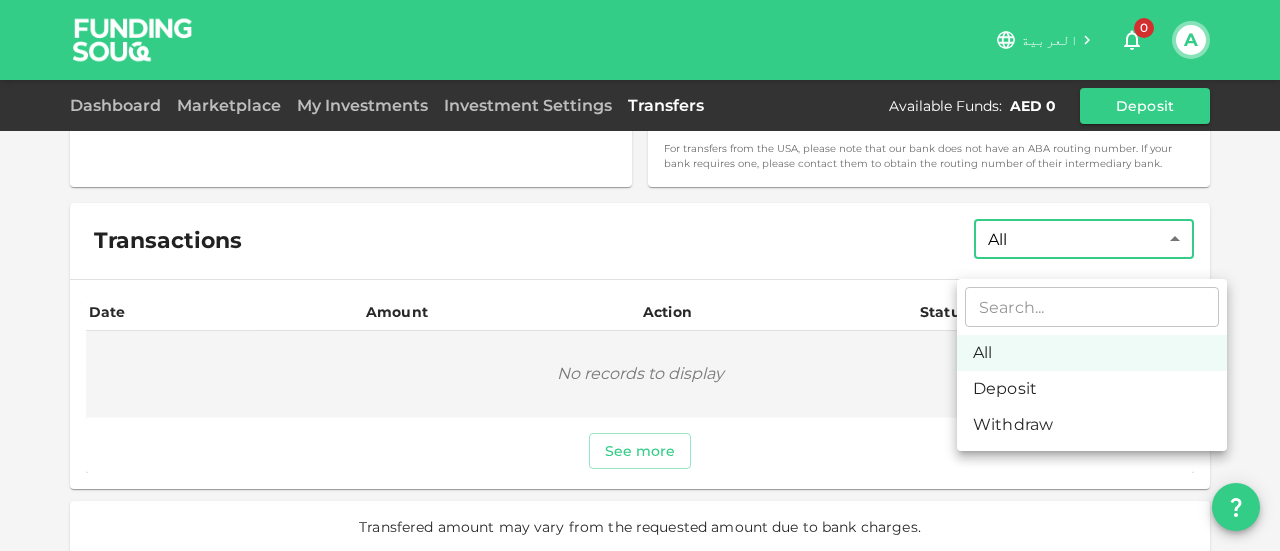 click at bounding box center [640, 275] 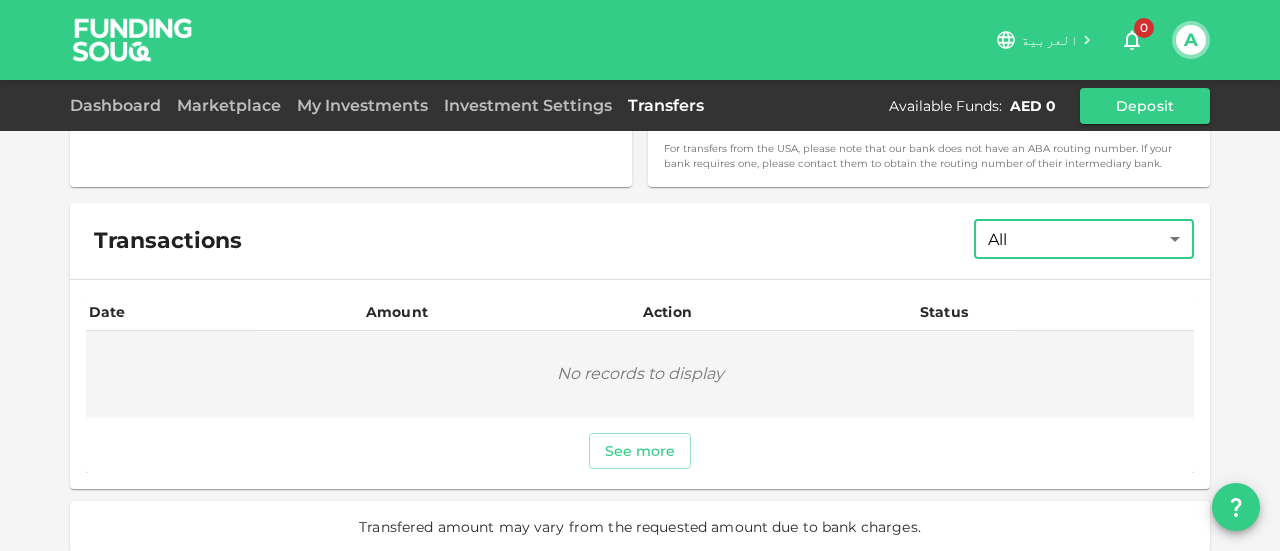 scroll, scrollTop: 78, scrollLeft: 0, axis: vertical 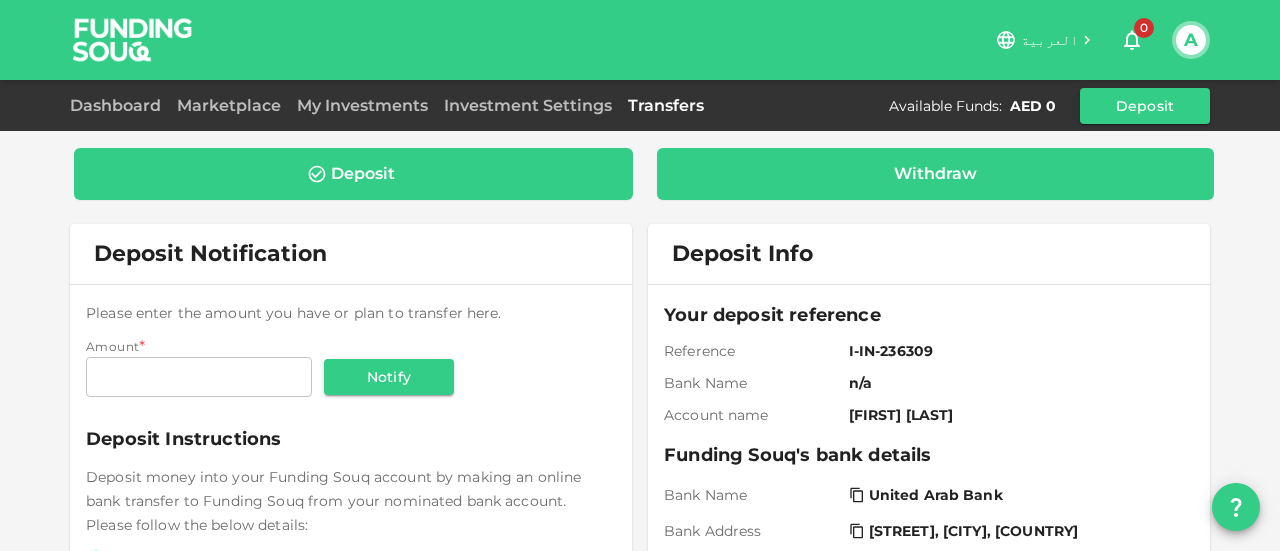 click on "Withdraw" at bounding box center [936, 174] 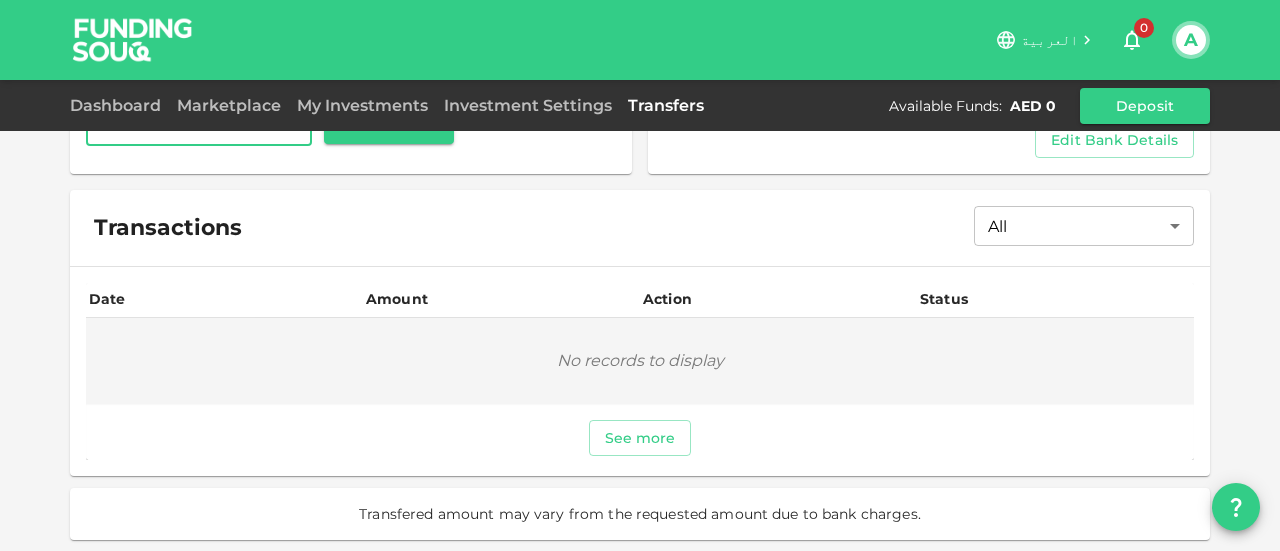 scroll, scrollTop: 87, scrollLeft: 0, axis: vertical 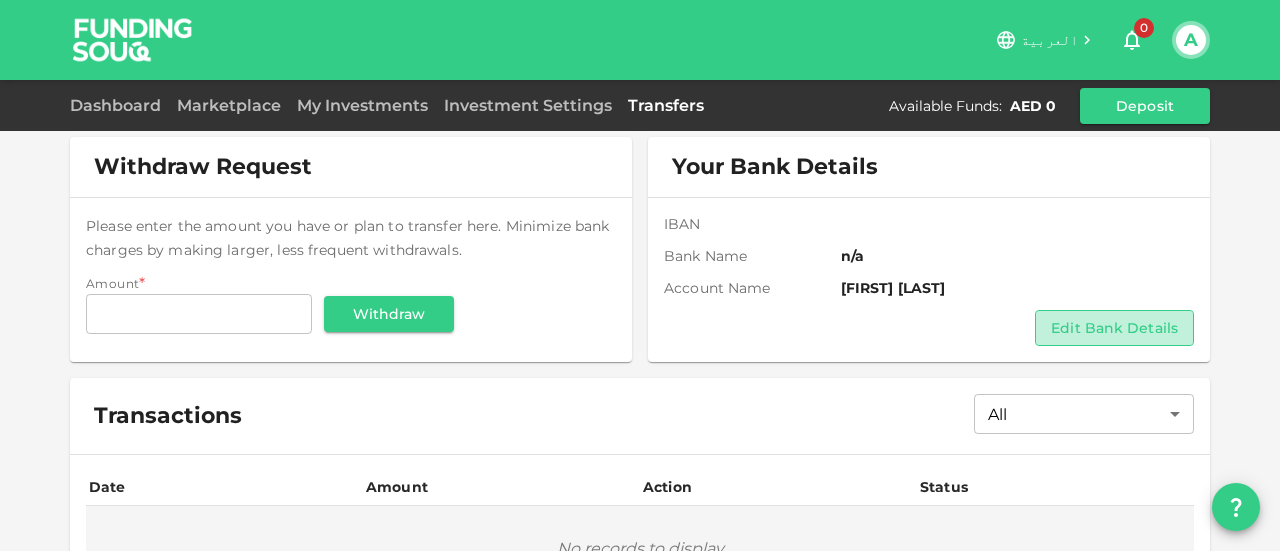 click on "Edit Bank Details" at bounding box center (1114, 328) 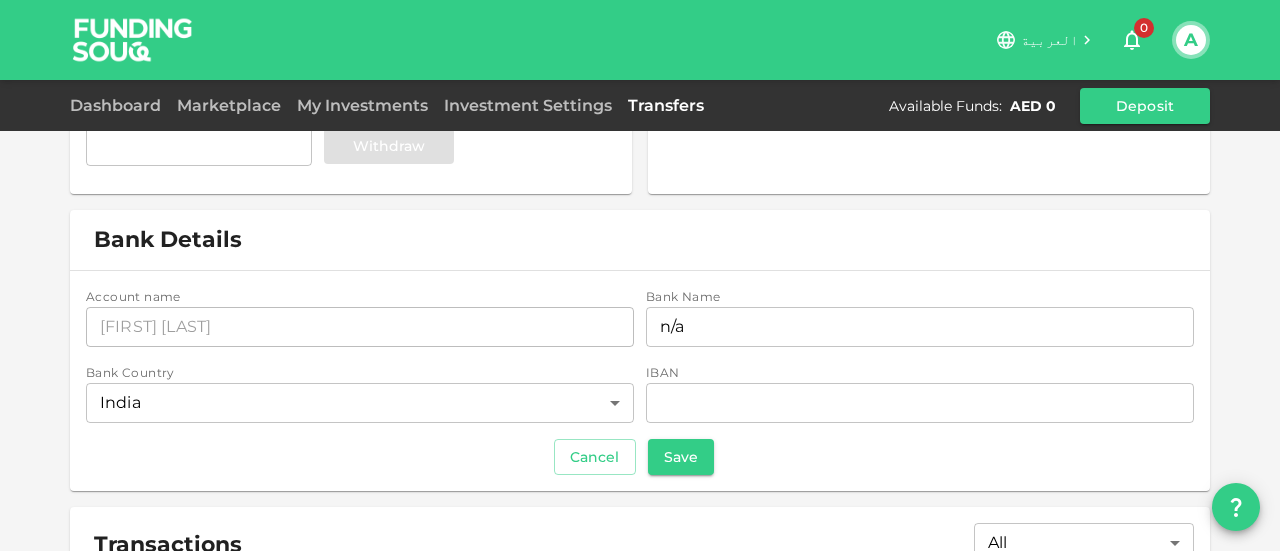 scroll, scrollTop: 309, scrollLeft: 0, axis: vertical 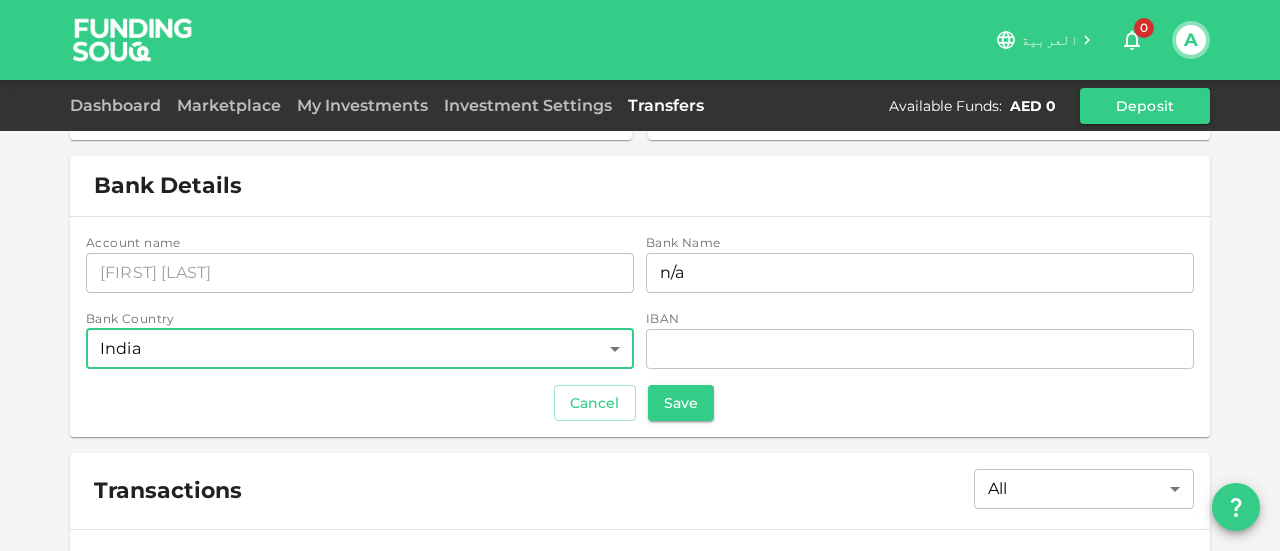 click on "العربية 0 A Dashboard Marketplace My Investments Investment Settings Transfers Available Funds : AED   0 Deposit Deposit Withdraw   Withdraw Request   Please enter the amount you have or plan to transfer here. Minimize bank charges by making larger, less frequent withdrawals.   Amount * Amount Amount Withdraw   Your Bank Details   IBAN     Bank Name   n/a   Account name   Mohammad Uzair Siddiqui Edit Bank Details   Bank Details   Account name accountName Mohammad Uzair Siddiqui accountName   Bank Name bankName n/a bankName   Bank Country India 88 ​   IBAN iban iban Cancel Save   Transactions   All All ​ Date Amount Action Status No records to display See more   Transfered amount may vary from the requested amount due to bank charges.   Welcome to Funding Souq   Take a quick 3-minute tour and get set for your first investment! Let's Start I'm Ok" at bounding box center (640, 275) 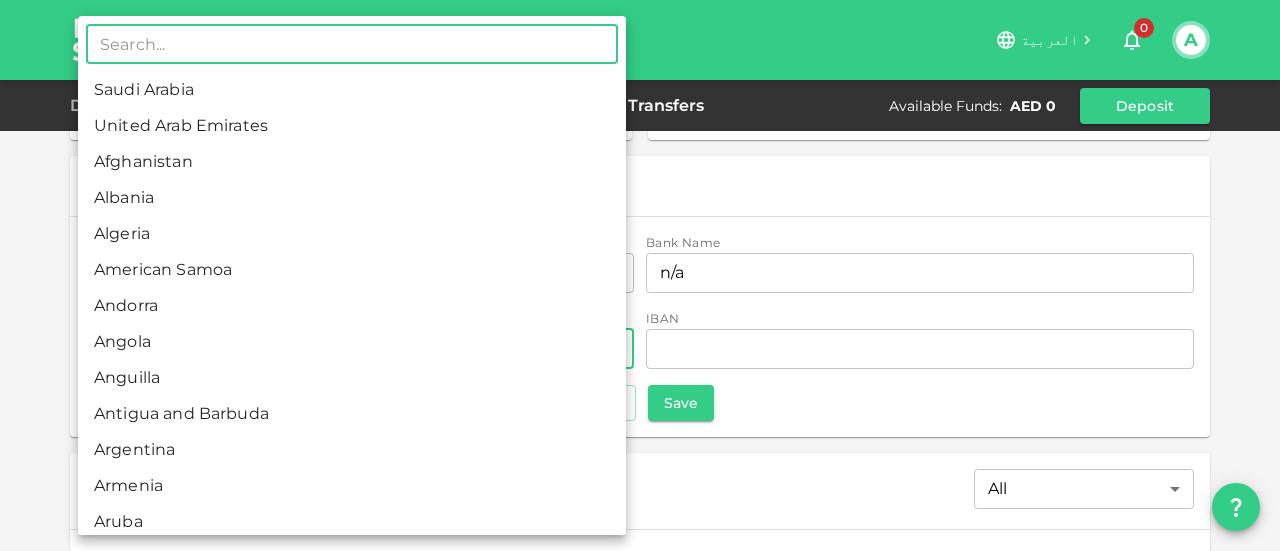 click on "United Arab Emirates" at bounding box center (352, 126) 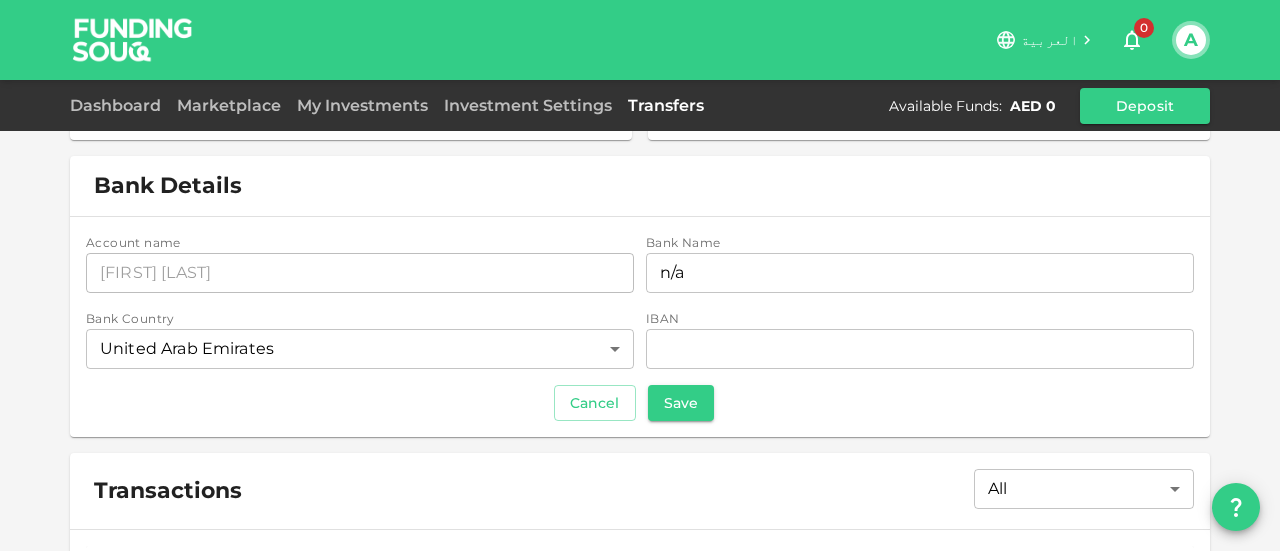 click on "Cancel Save" at bounding box center [640, 403] 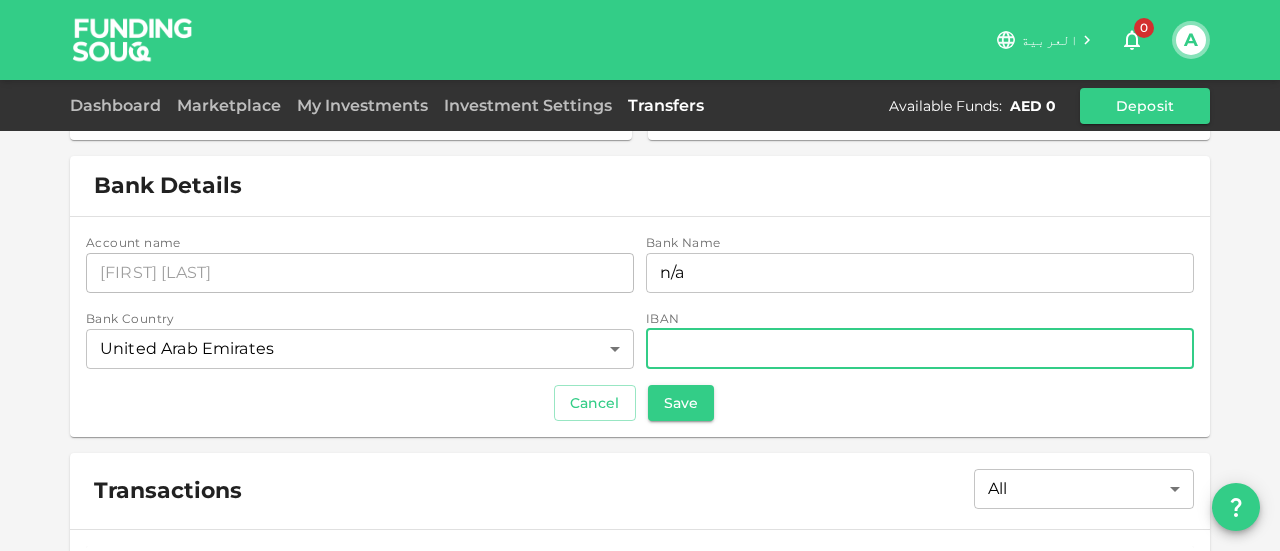 click on "iban" at bounding box center (920, 349) 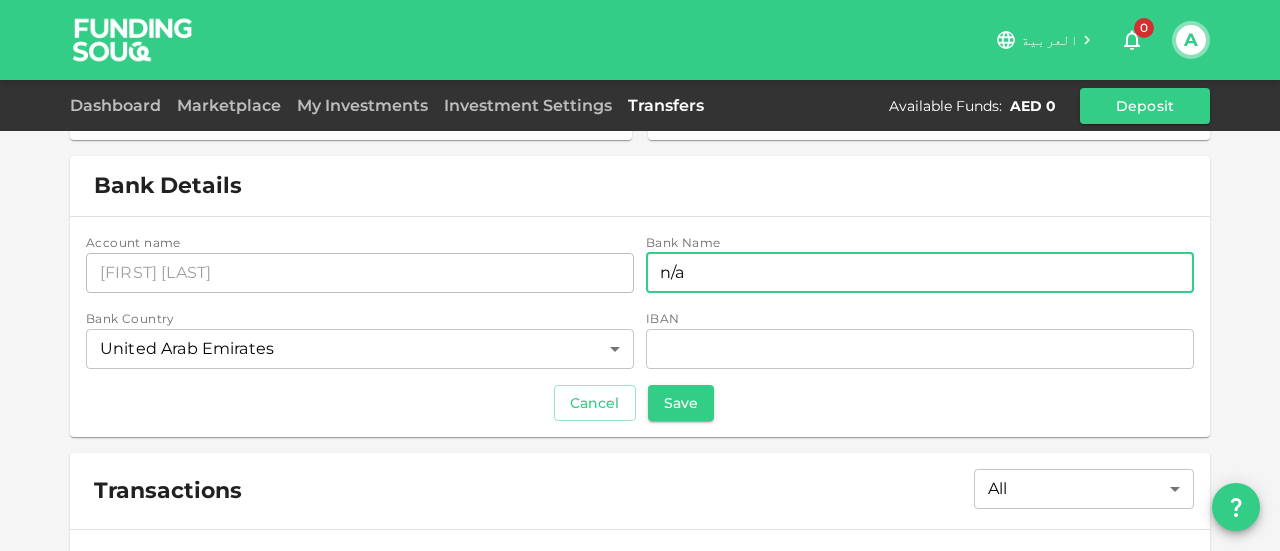 click on "n/a" at bounding box center (920, 273) 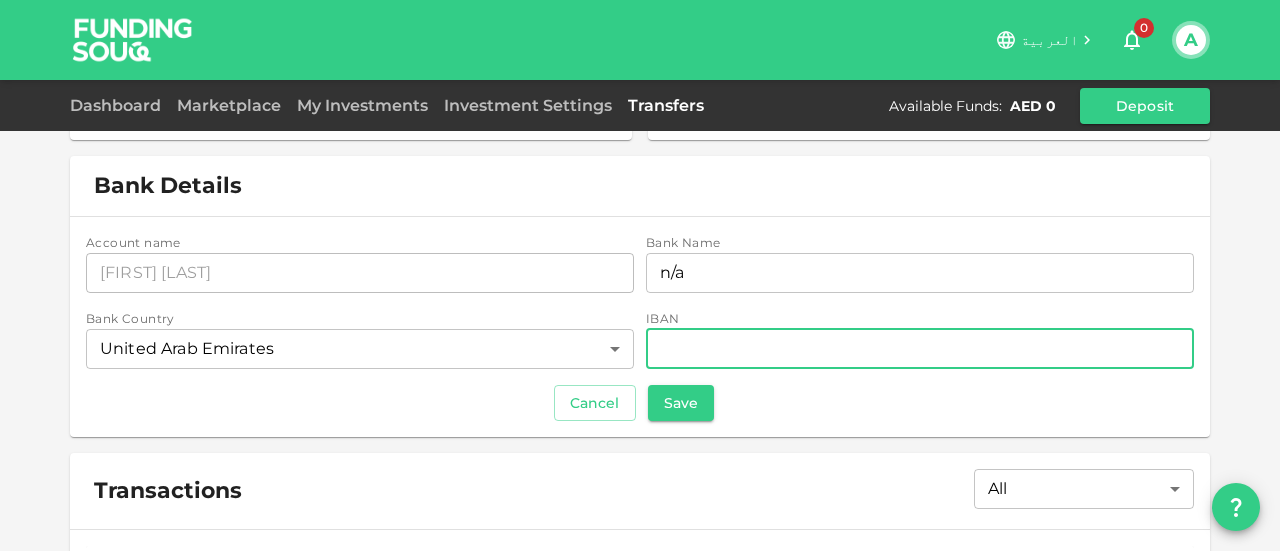 click on "iban" at bounding box center (920, 349) 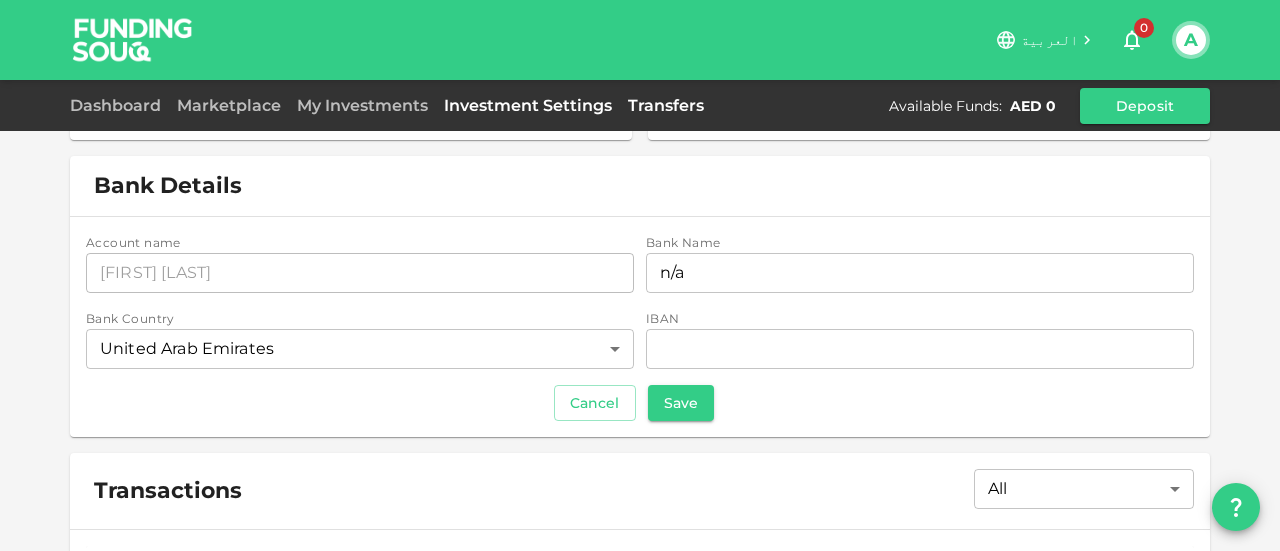 click on "Investment Settings" at bounding box center [528, 105] 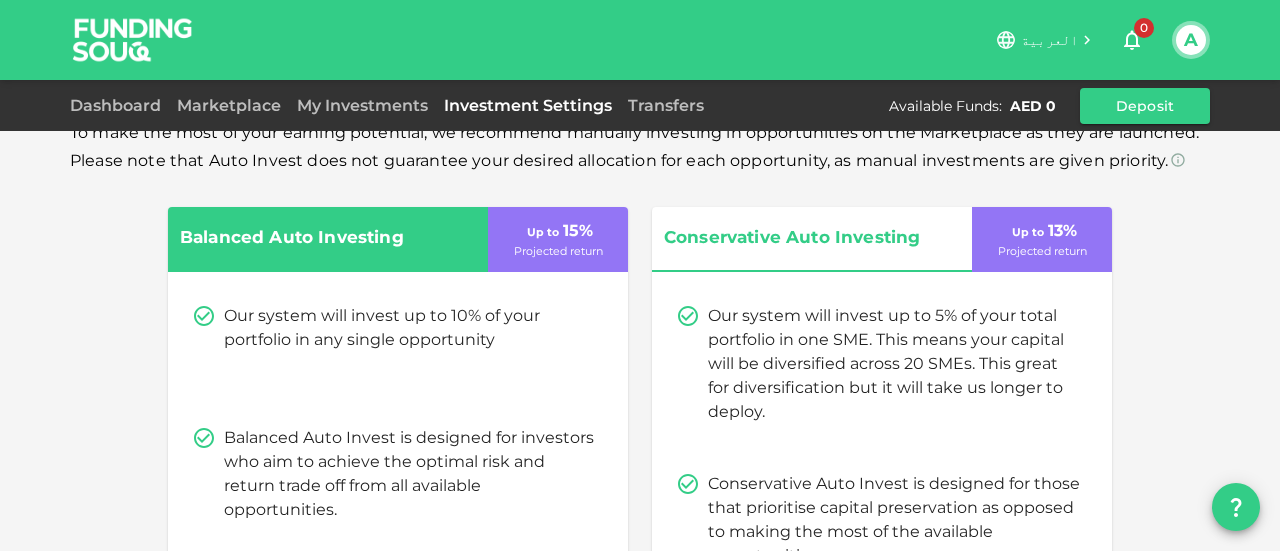 scroll, scrollTop: 0, scrollLeft: 0, axis: both 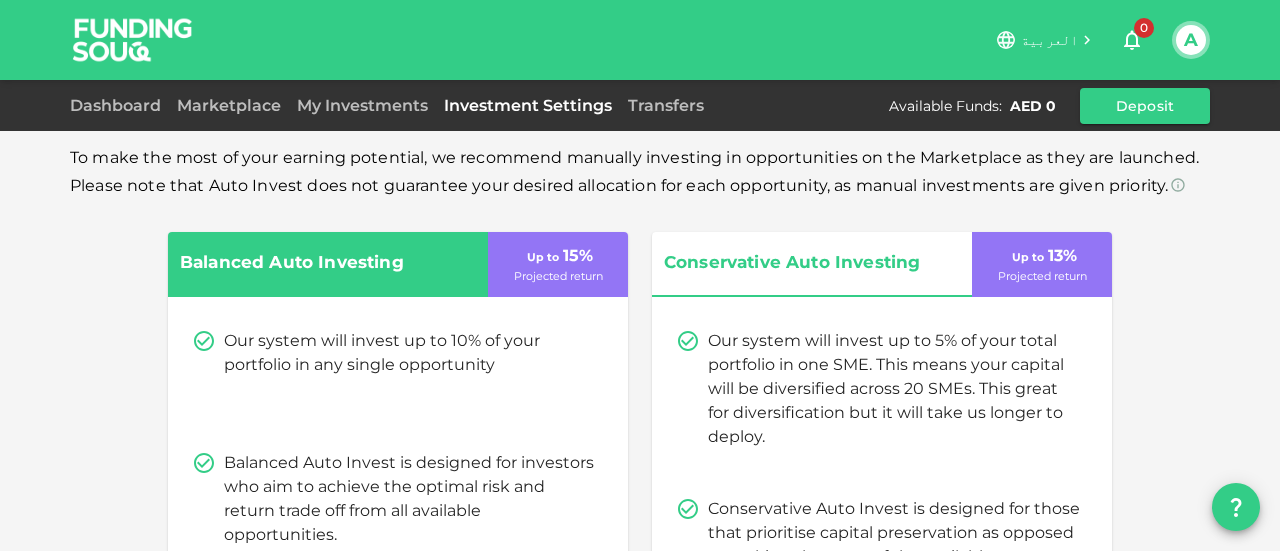 click on "Balanced Auto Investing Up to 15 % Projected return Our system will invest up to 10% of your portfolio in any single opportunity Balanced Auto Invest is designed for investors who aim to achieve the optimal risk and return trade off from all available opportunities. Reinvesting your monthly repayments can boost your returns to 16%.   Activated   Conservative Auto Investing Up to 13 % Projected return Our system will invest up to 5% of your total portfolio in one SME. This means your capital will be diversified across 20 SMEs. This great for diversification but it will take us longer to deploy. Conservative Auto Invest is designed for those that prioritise capital preservation as opposed to making the most of the available opportunities. Reinvesting your monthly repayments will maximize your returns. Activate" at bounding box center (640, 527) 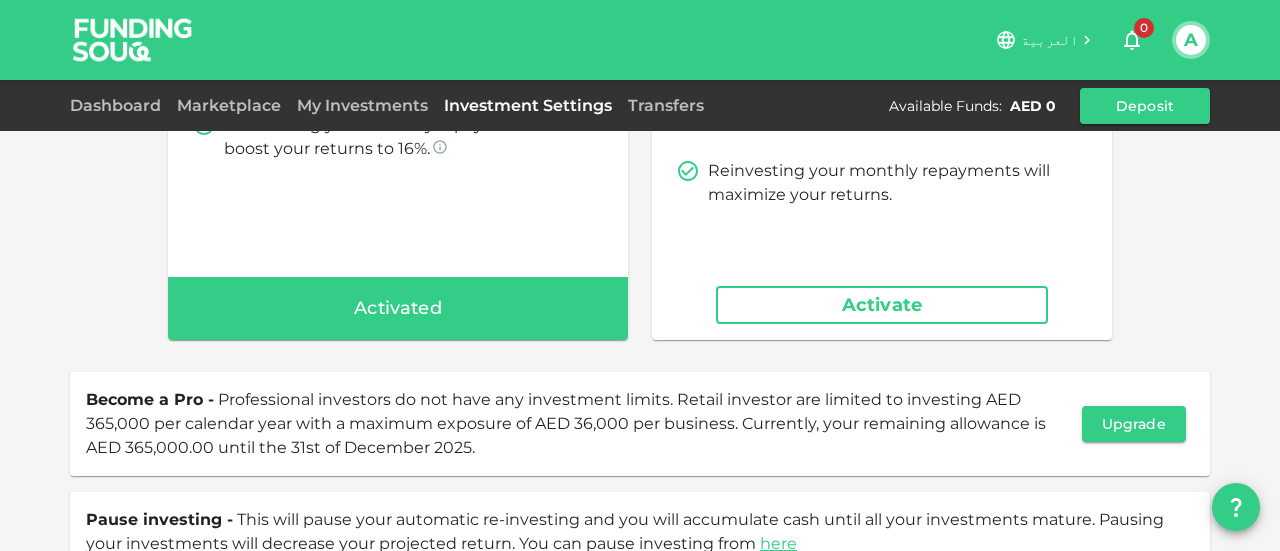 scroll, scrollTop: 0, scrollLeft: 0, axis: both 